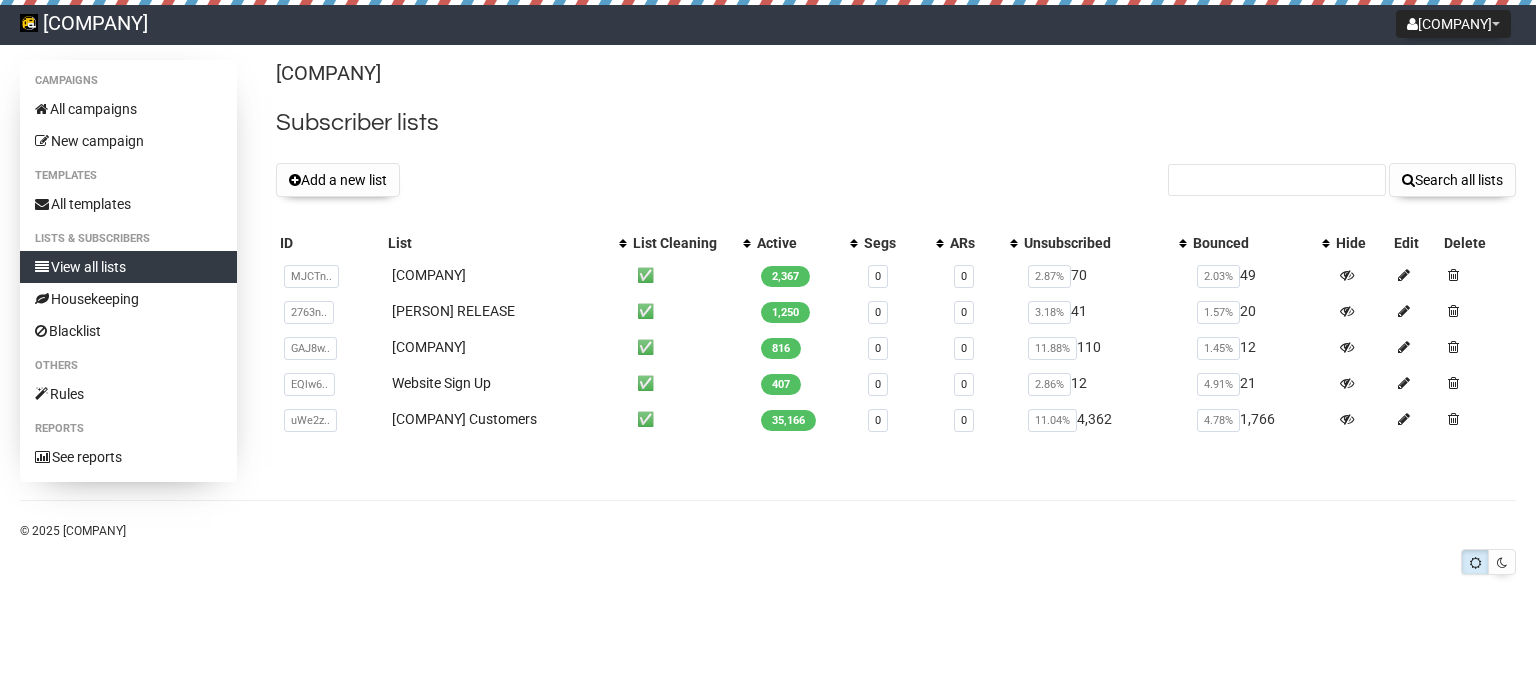 scroll, scrollTop: 0, scrollLeft: 0, axis: both 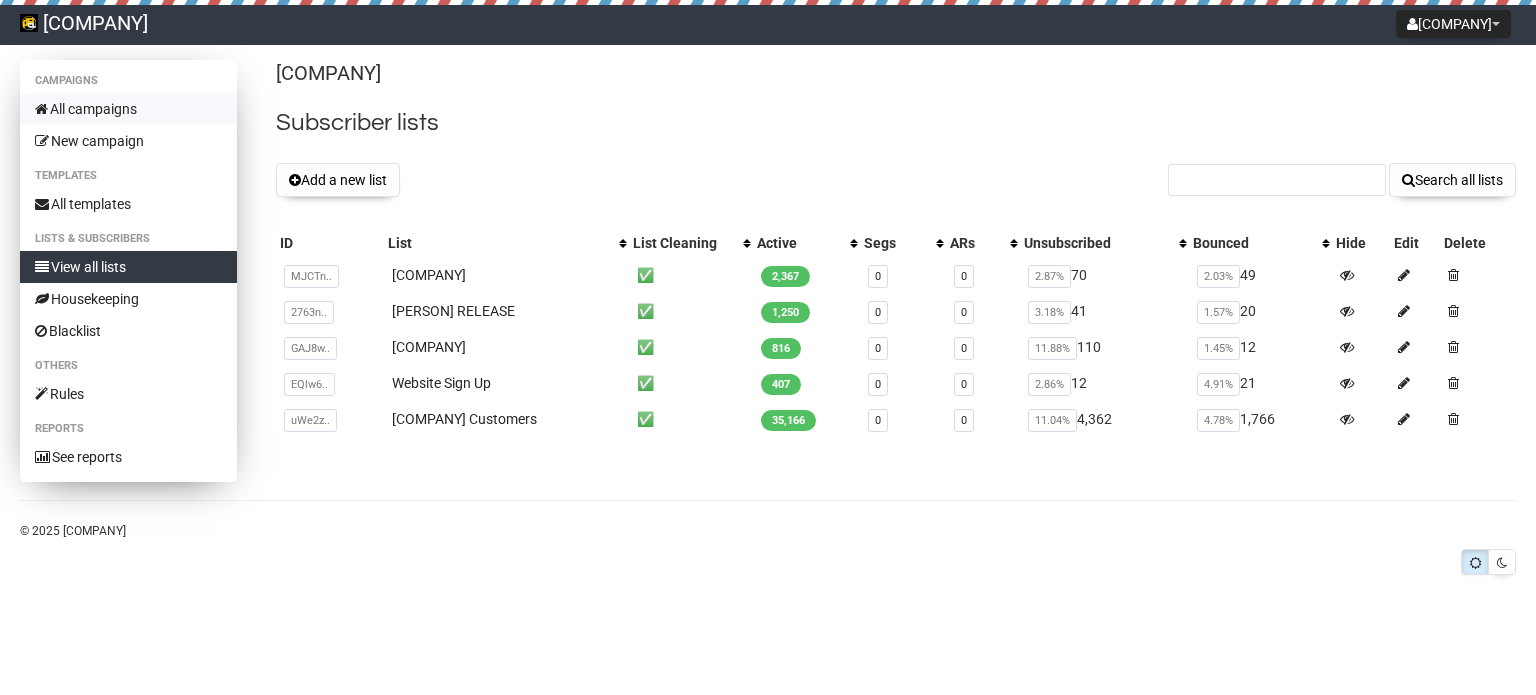 click on "All campaigns" at bounding box center (128, 109) 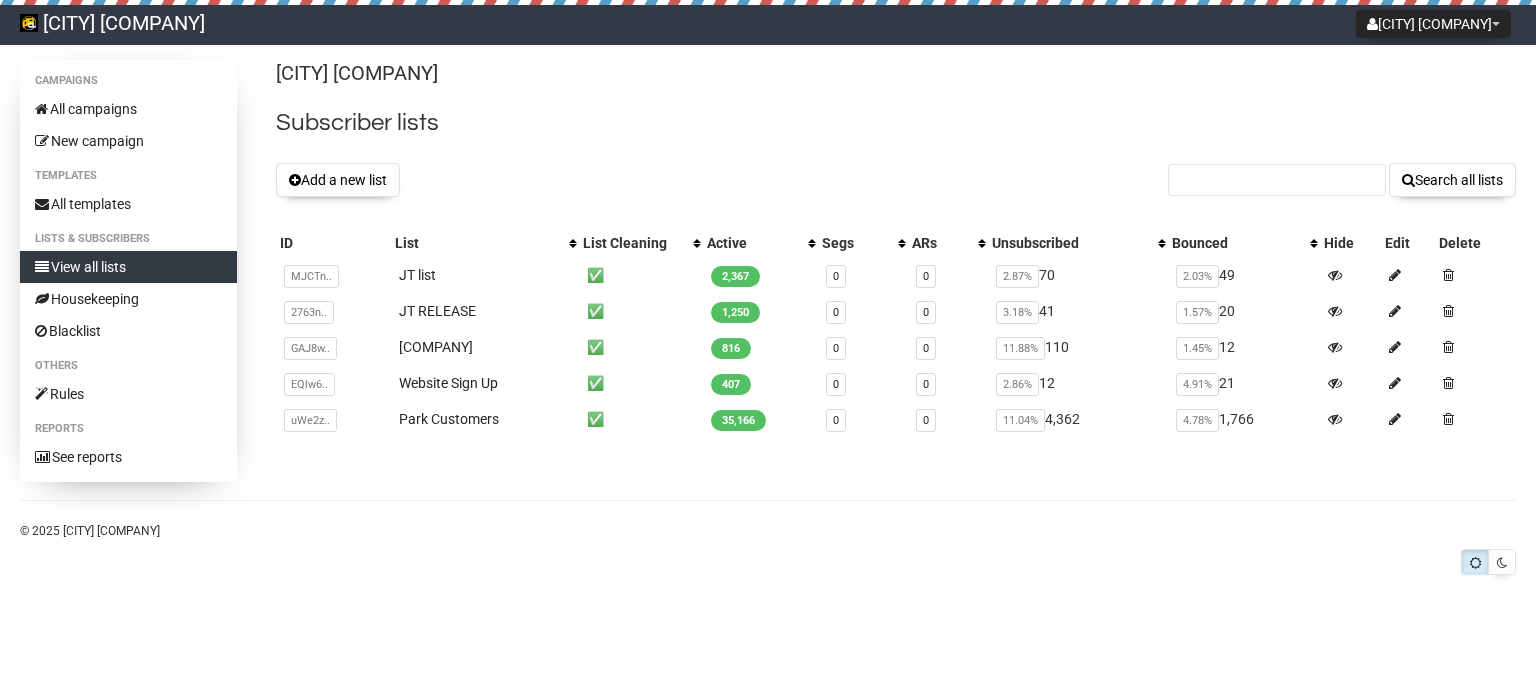 scroll, scrollTop: 0, scrollLeft: 0, axis: both 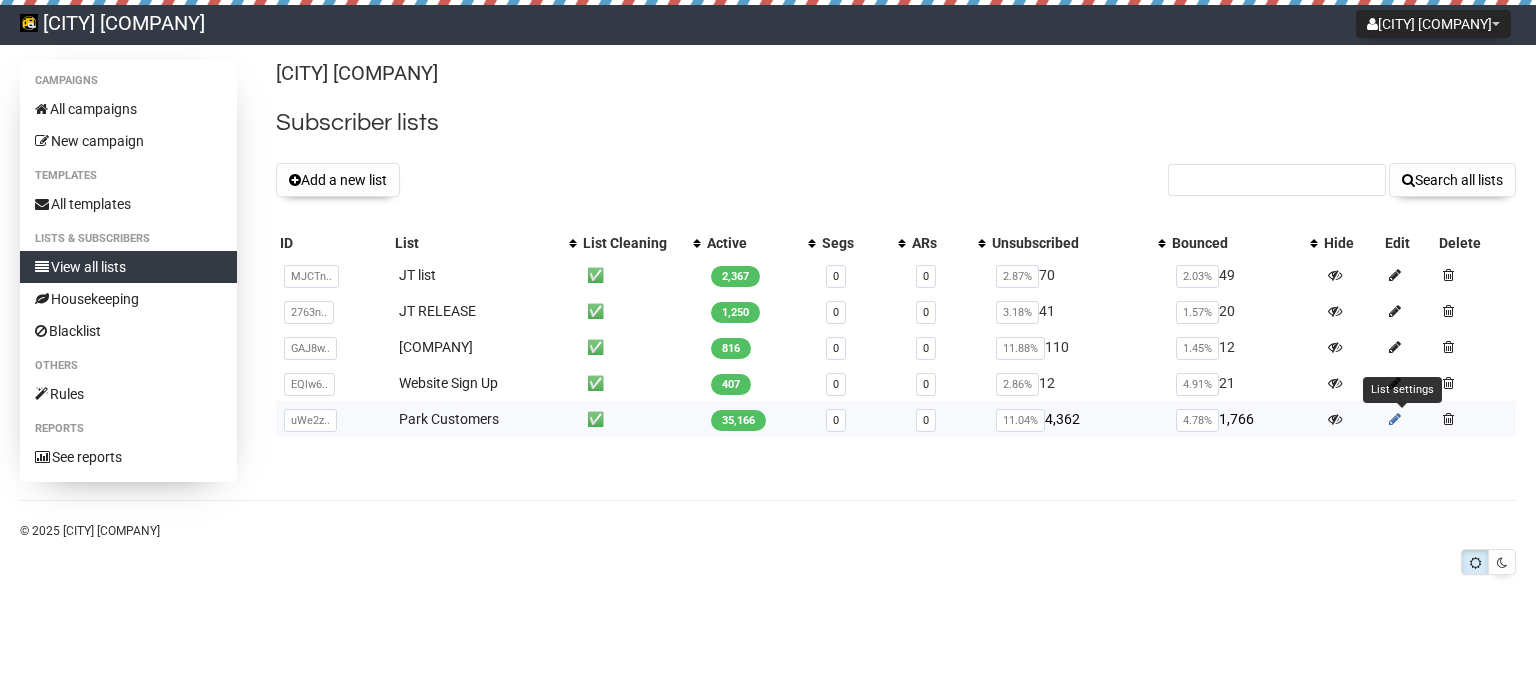 click at bounding box center [1395, 419] 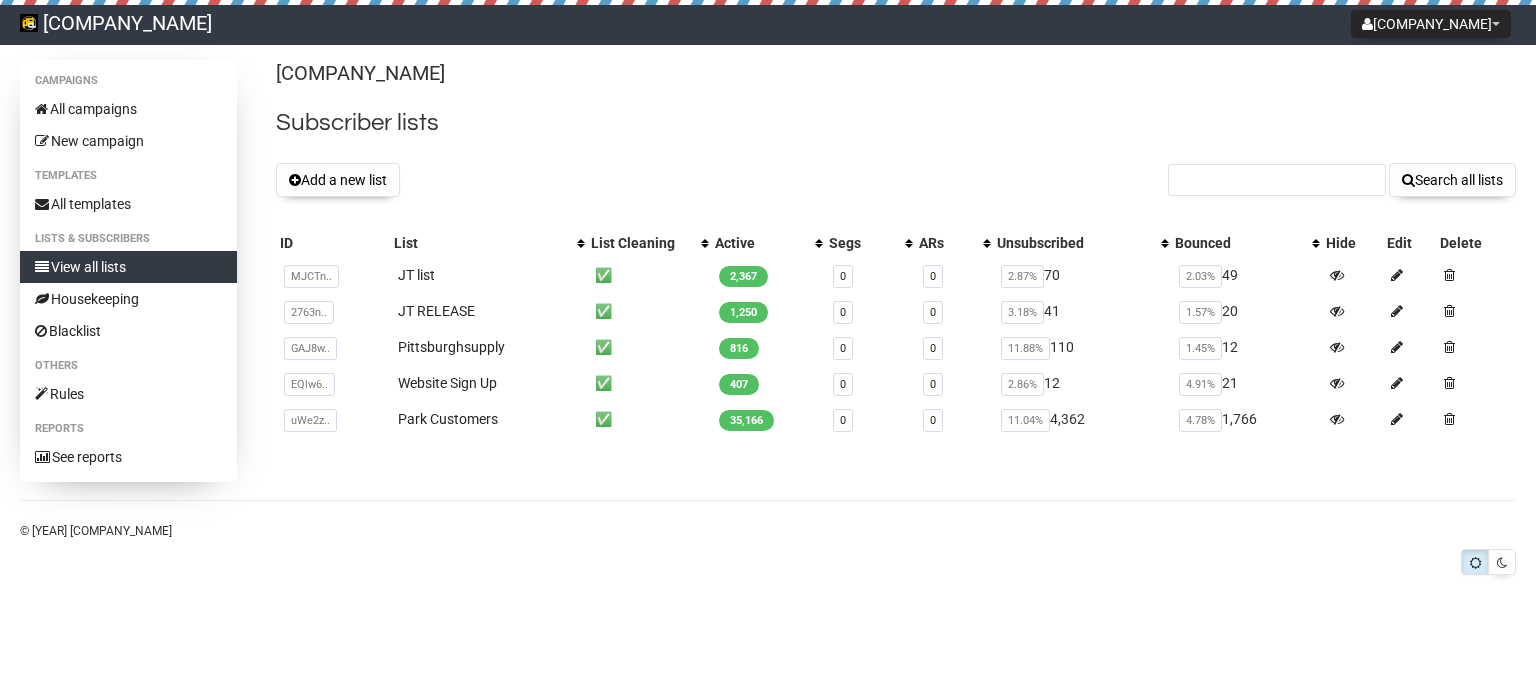 scroll, scrollTop: 0, scrollLeft: 0, axis: both 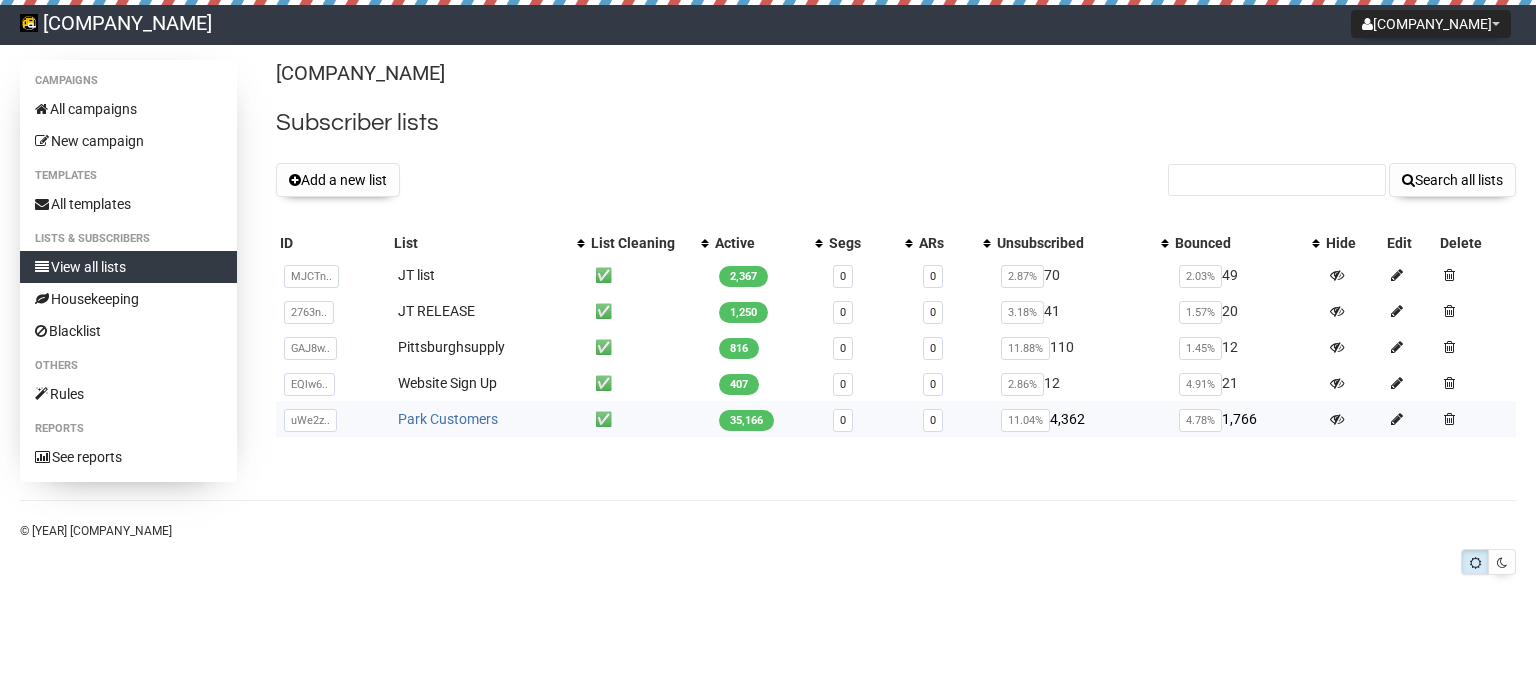 click on "Park Customers" at bounding box center (448, 419) 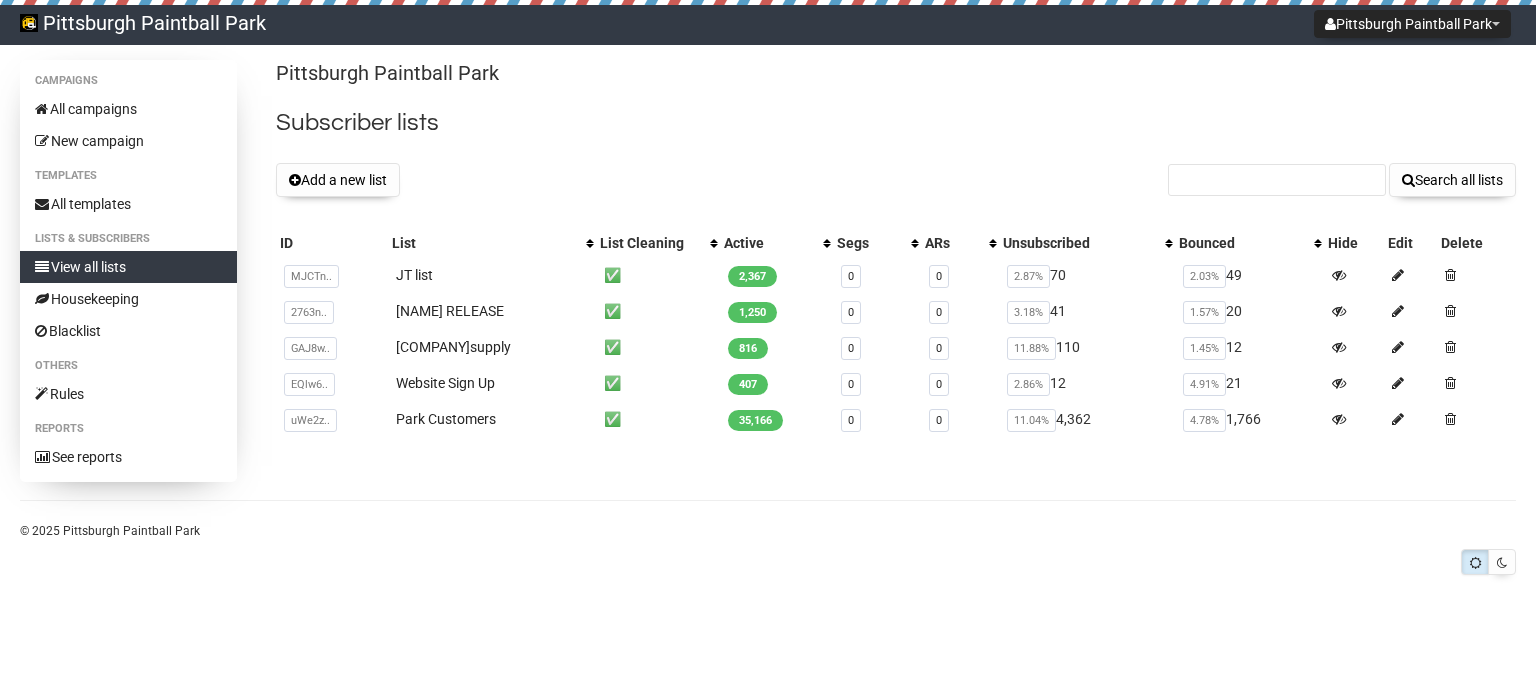 scroll, scrollTop: 0, scrollLeft: 0, axis: both 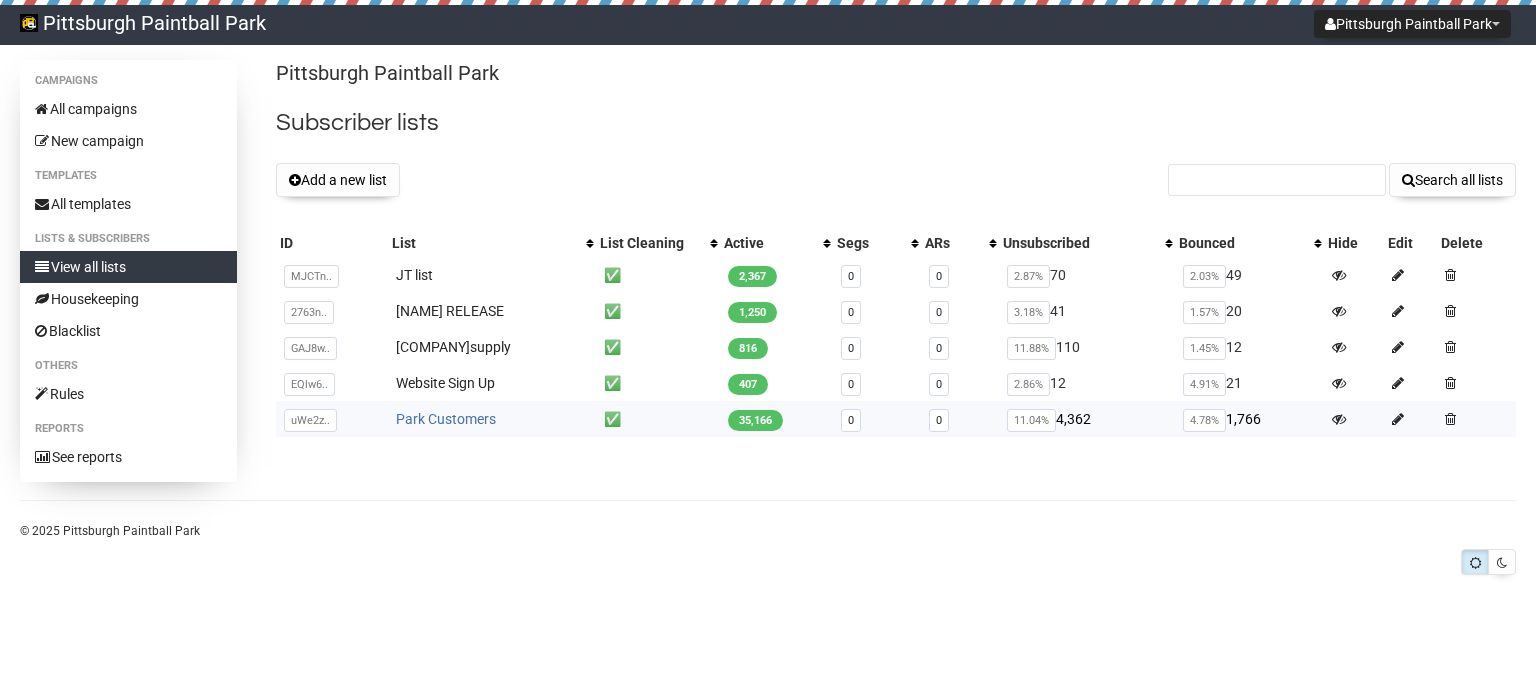 click on "[COMPANY] Customers" at bounding box center (446, 419) 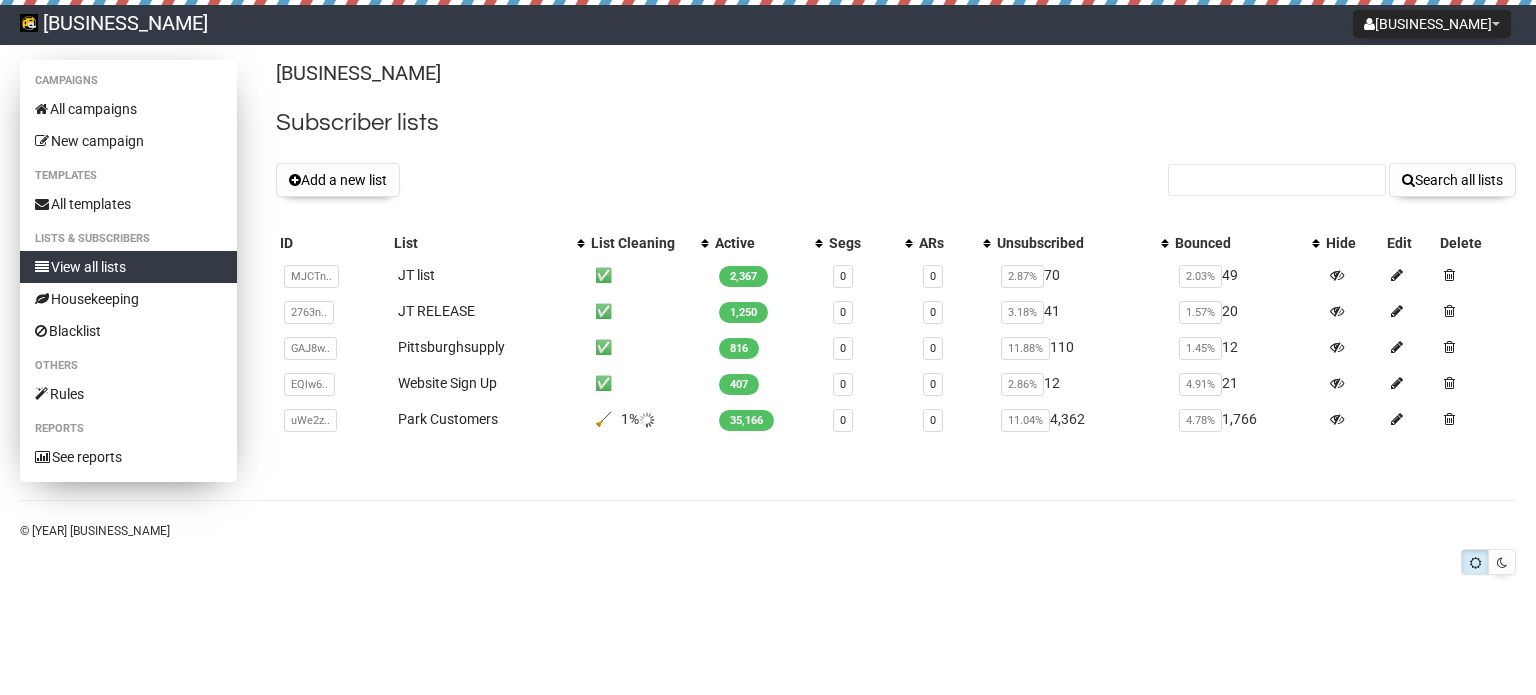 scroll, scrollTop: 0, scrollLeft: 0, axis: both 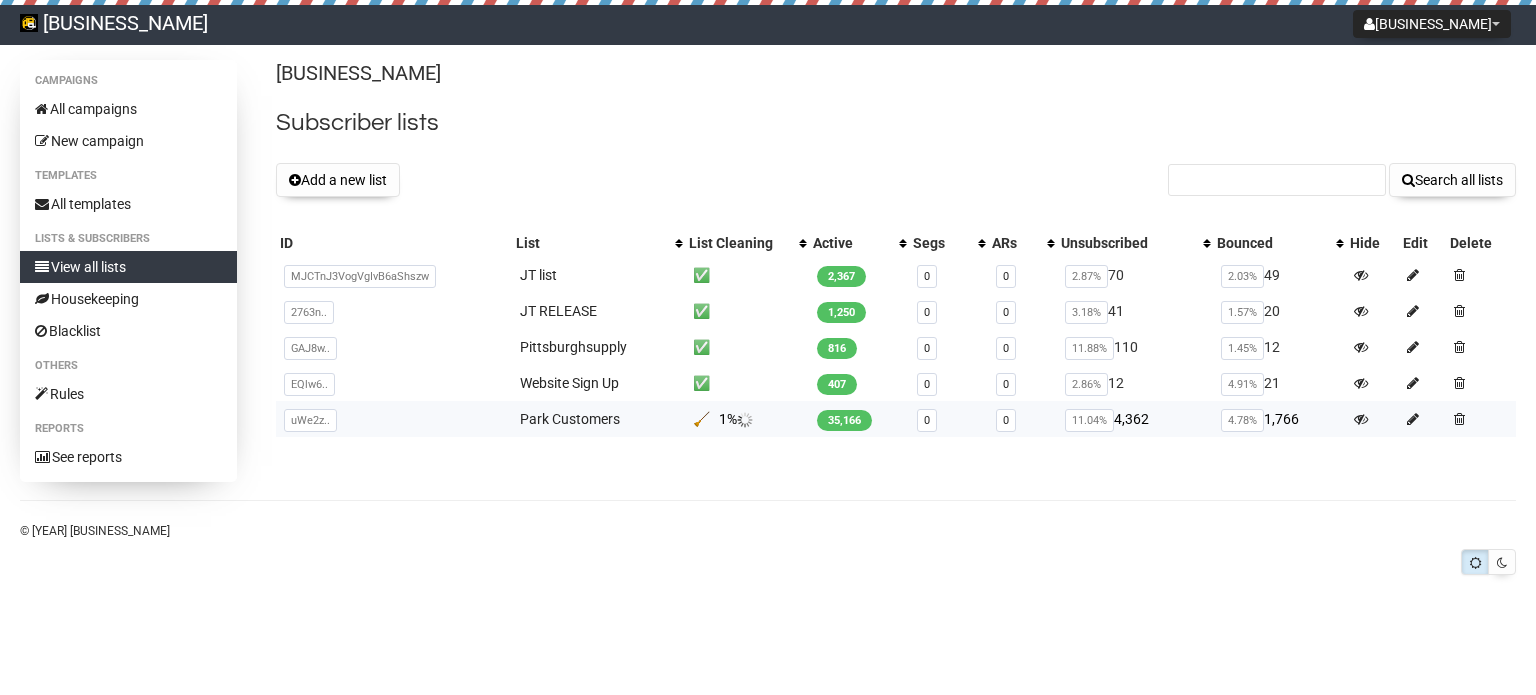 click on "35,166" at bounding box center (844, 420) 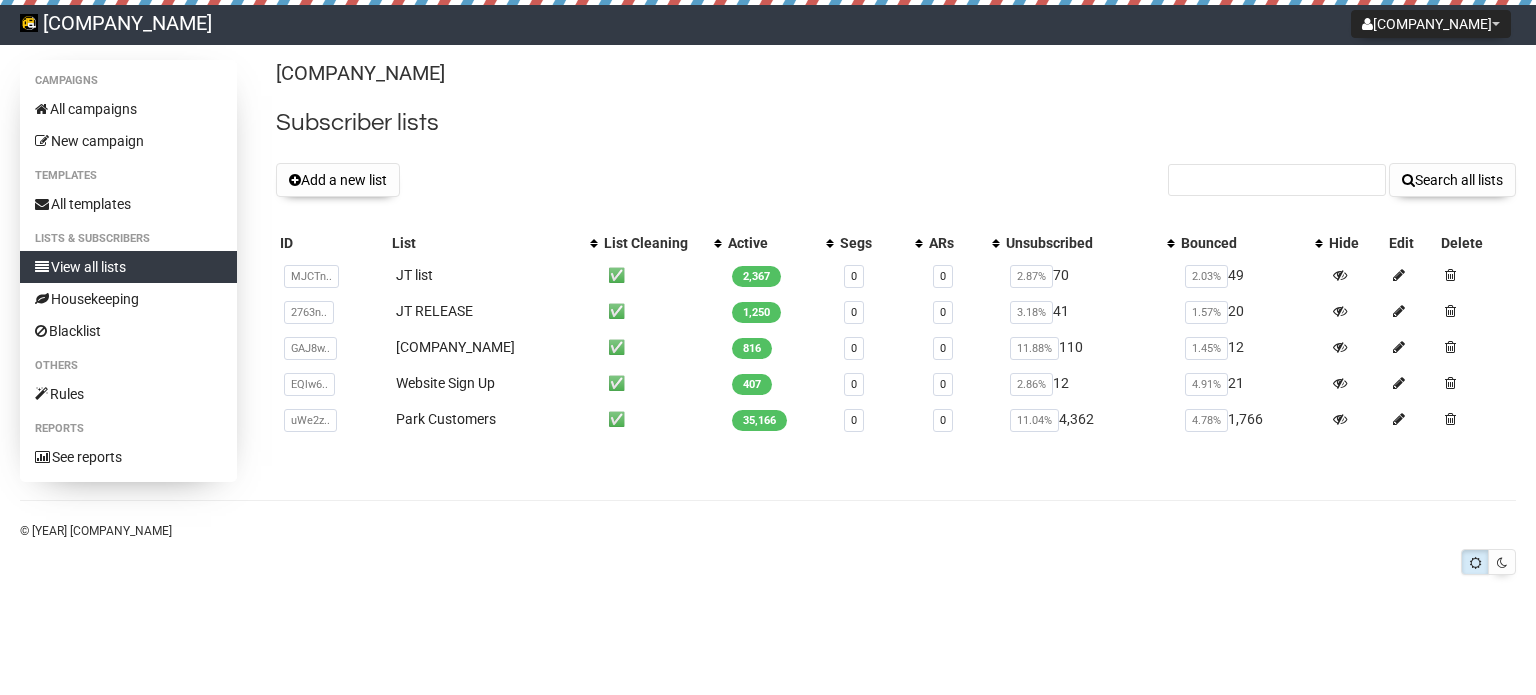 scroll, scrollTop: 0, scrollLeft: 0, axis: both 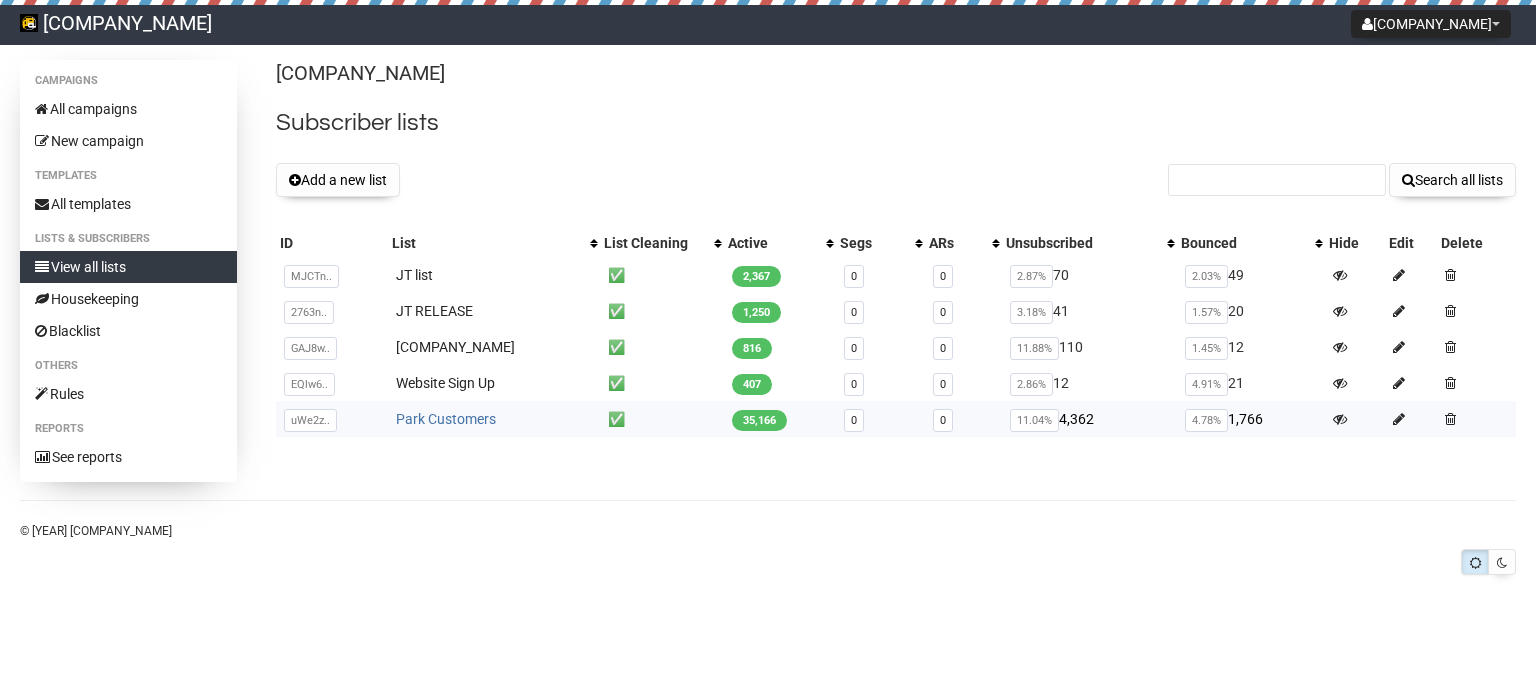 click on "Park Customers" at bounding box center (446, 419) 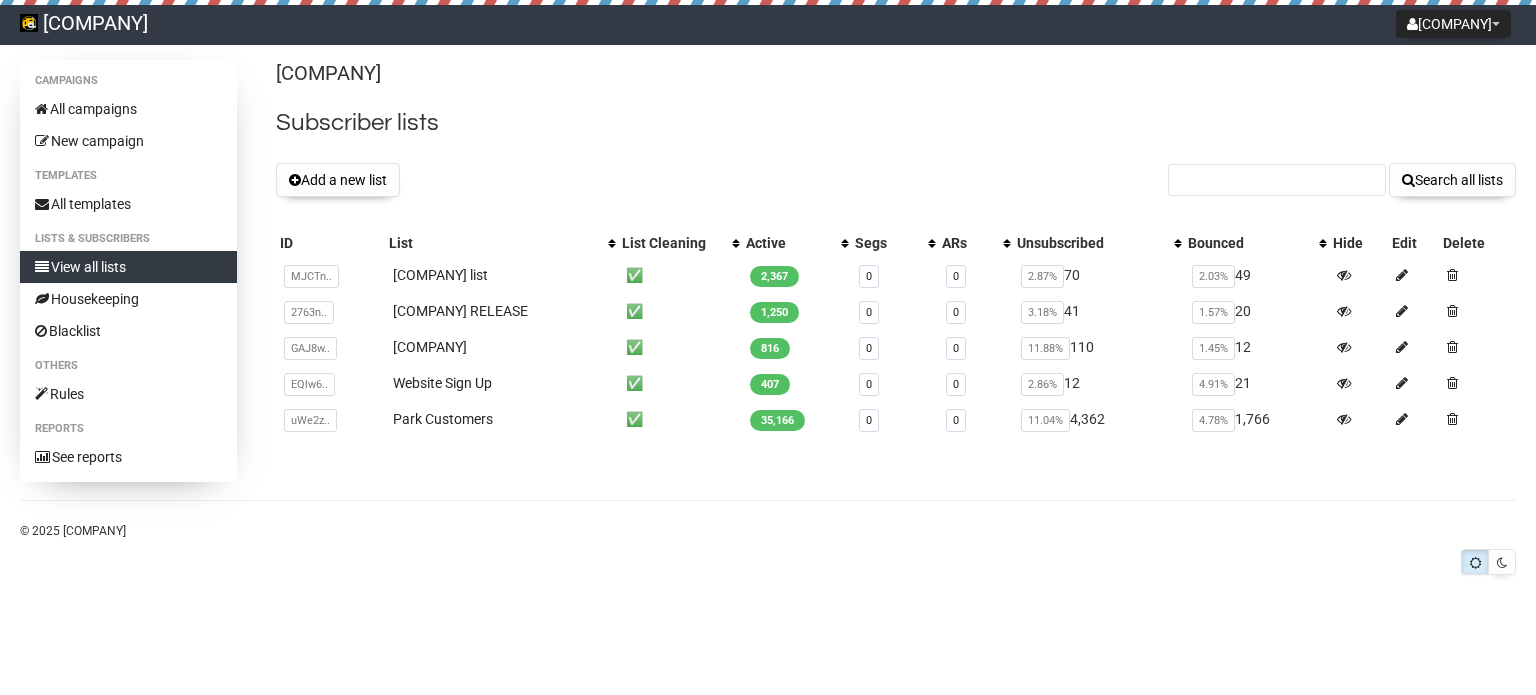 scroll, scrollTop: 0, scrollLeft: 0, axis: both 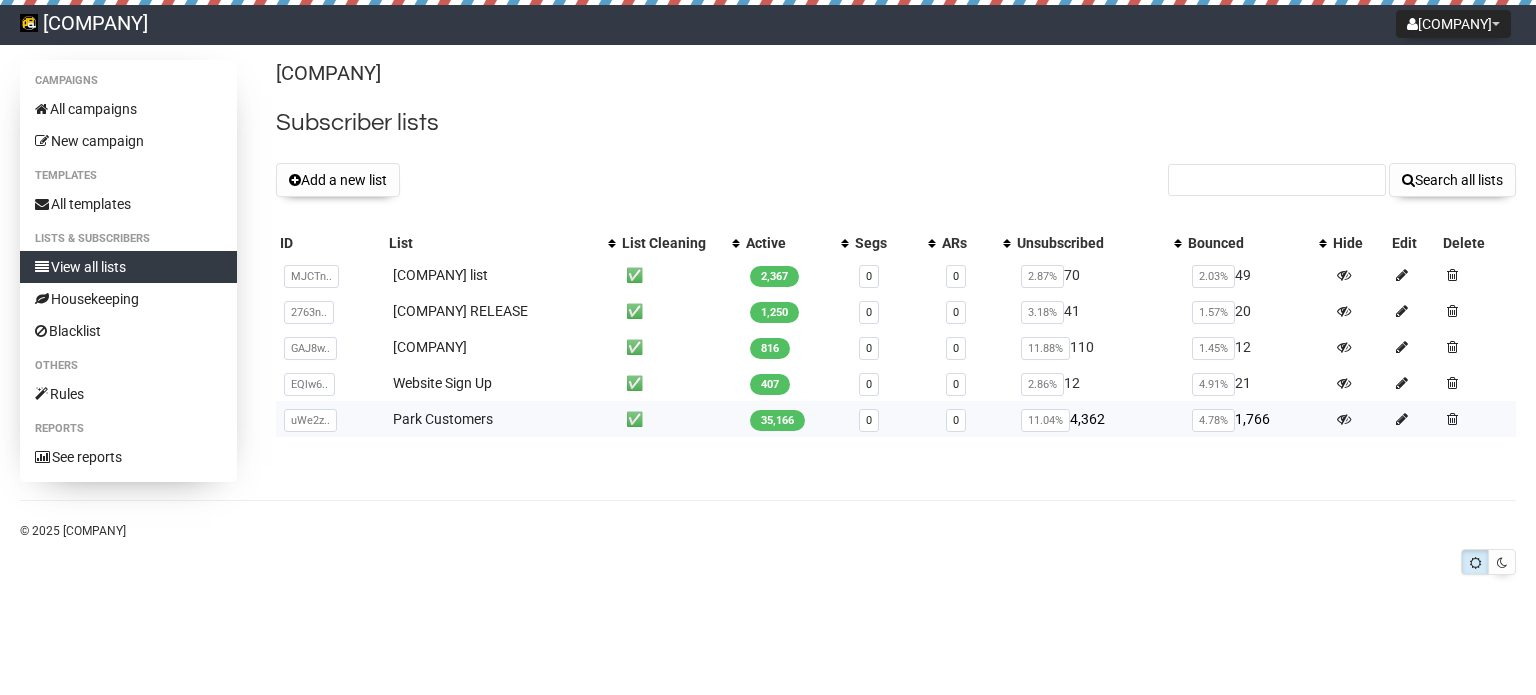 click on "35,166" at bounding box center (777, 420) 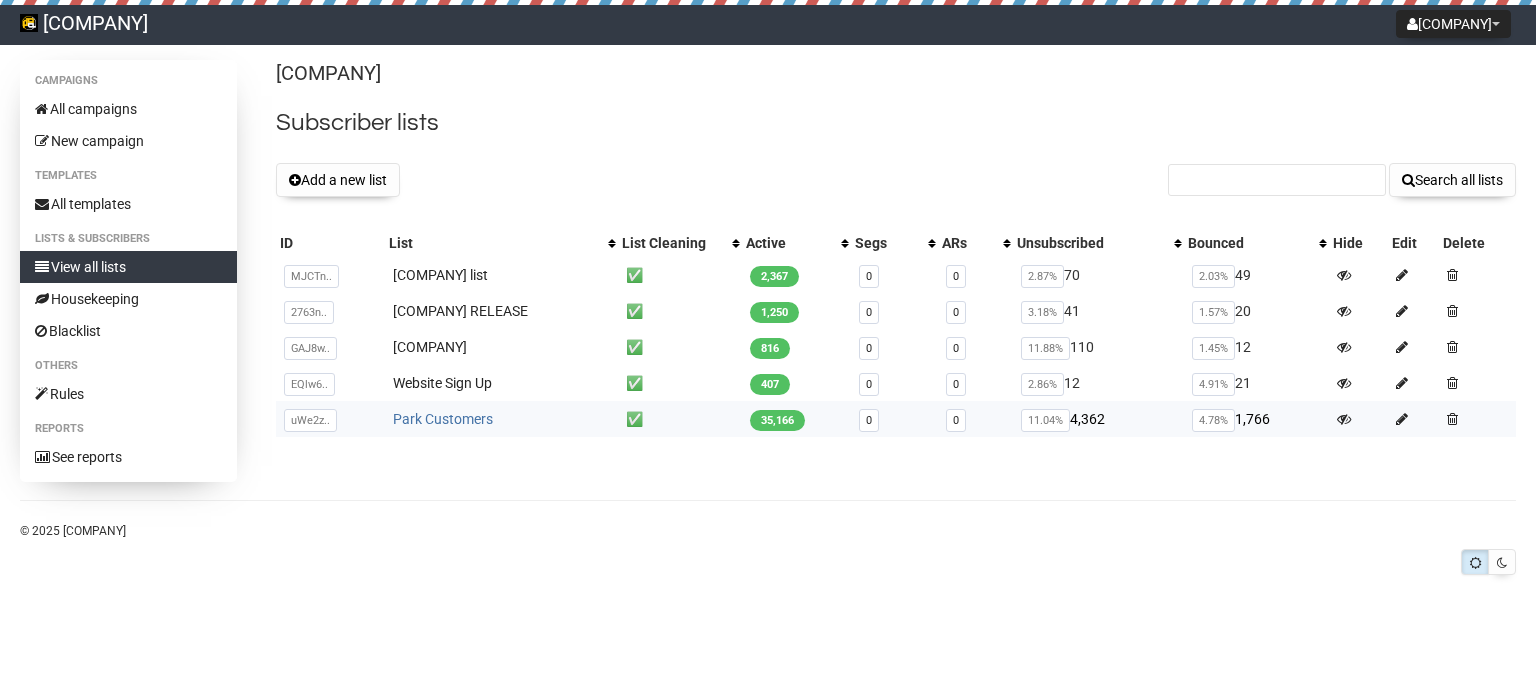 click on "[COMPANY] Customers" at bounding box center [443, 419] 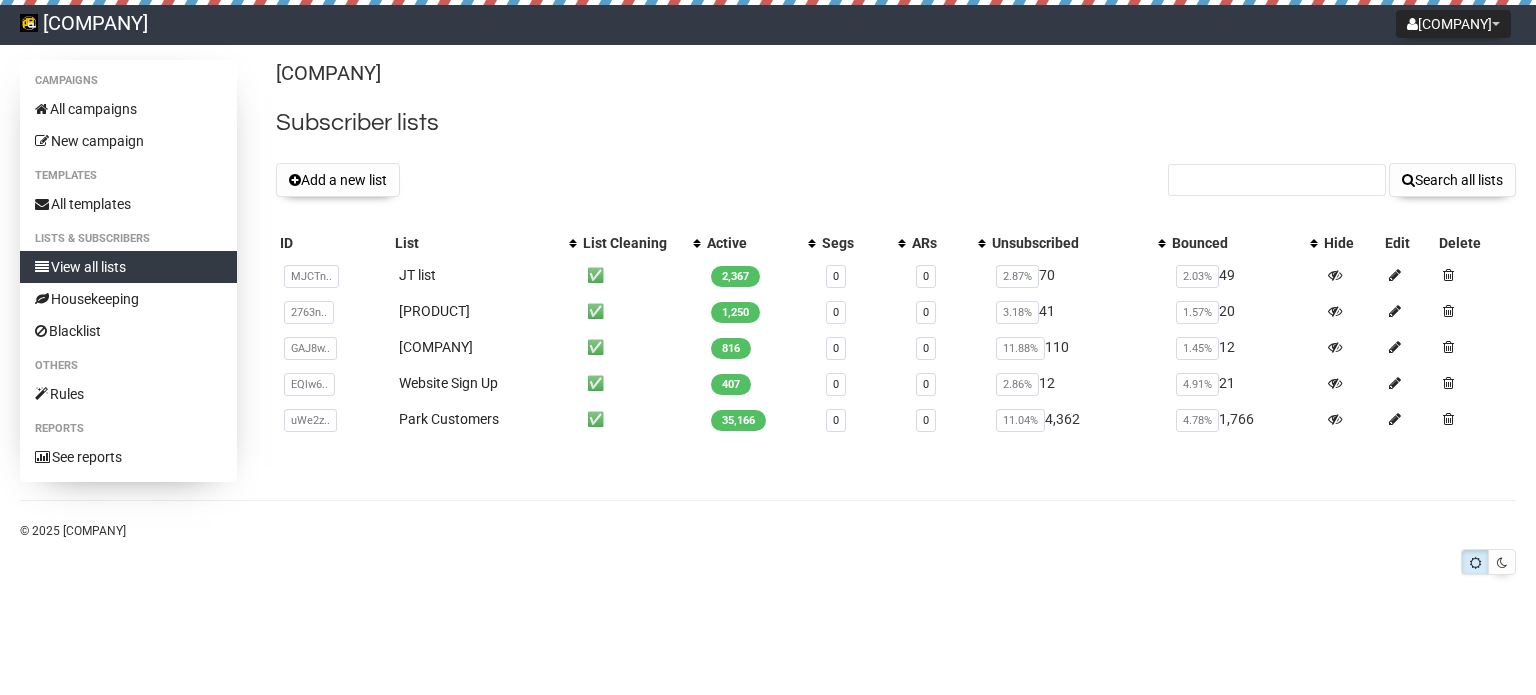 scroll, scrollTop: 0, scrollLeft: 0, axis: both 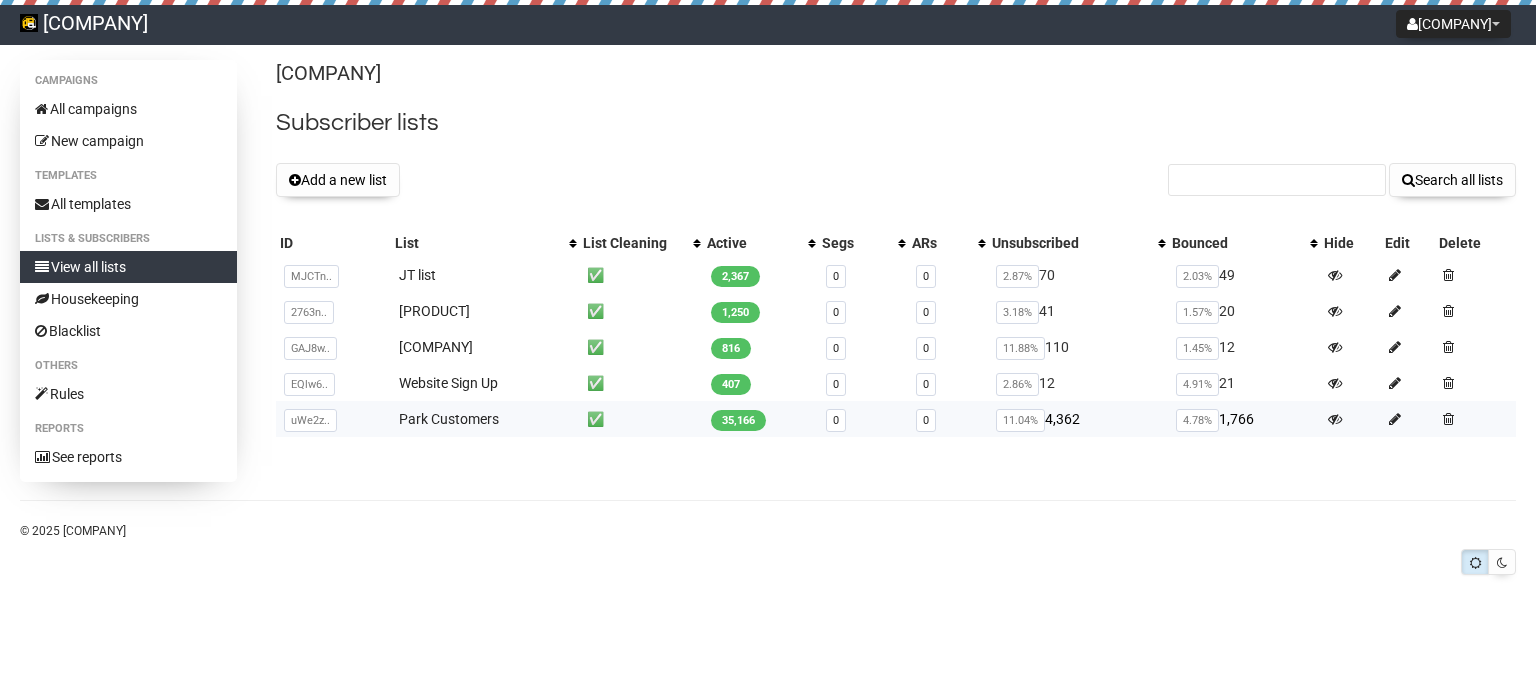 click on "35,166" at bounding box center [738, 420] 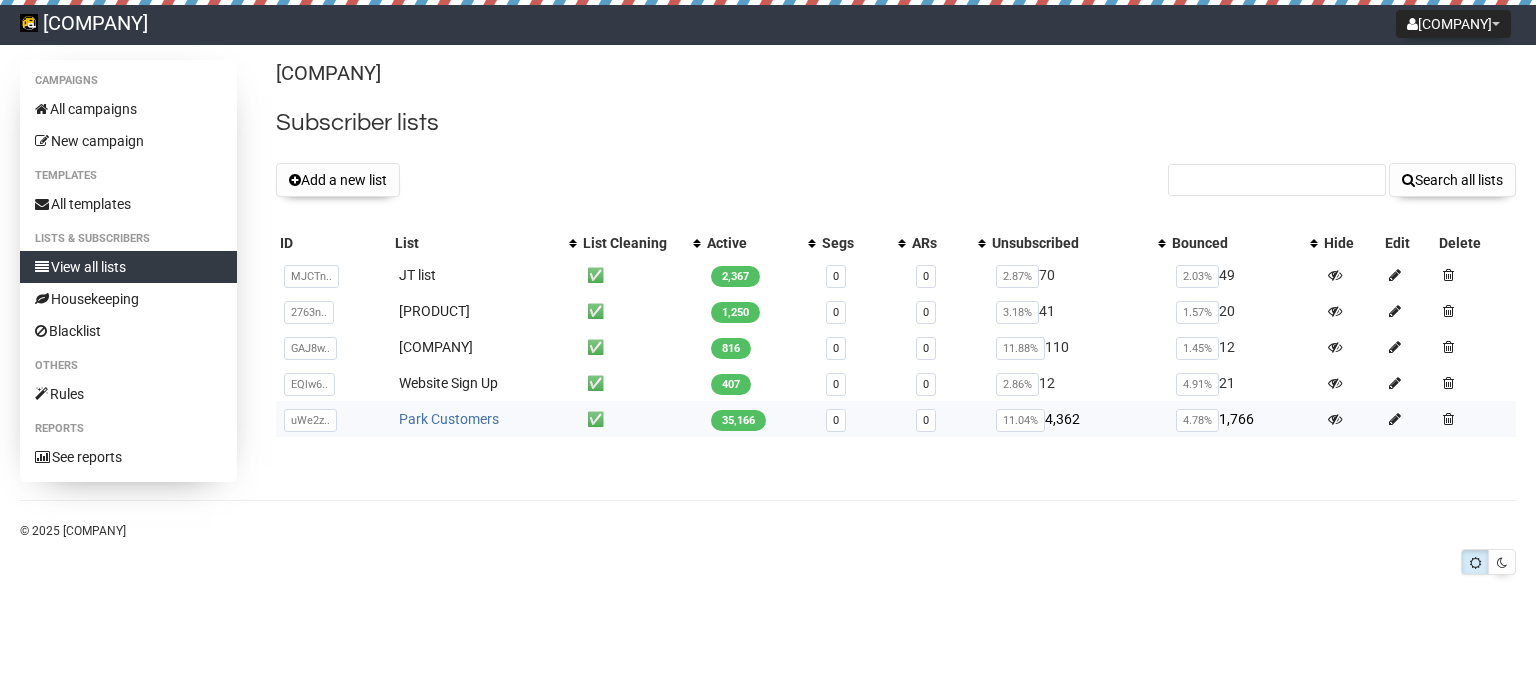 click on "Park Customers" at bounding box center (449, 419) 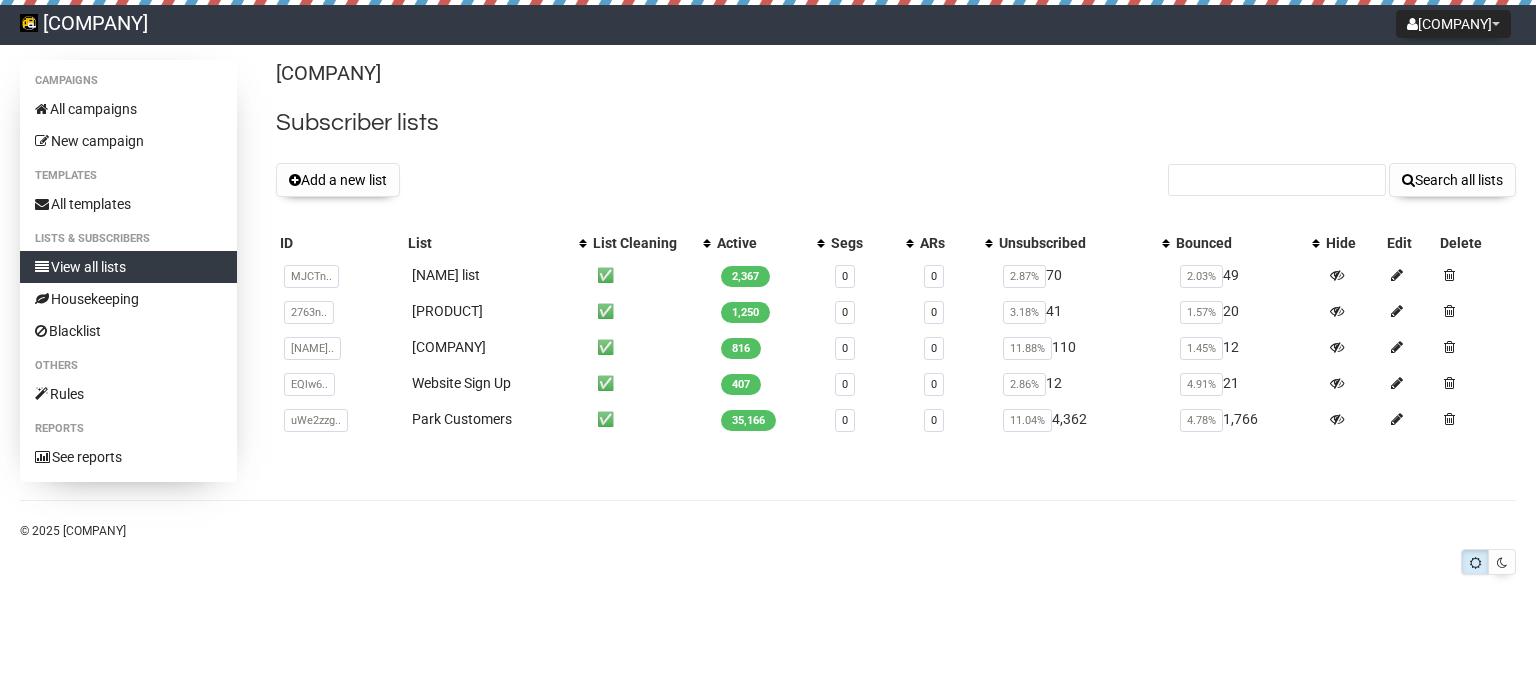 scroll, scrollTop: 0, scrollLeft: 0, axis: both 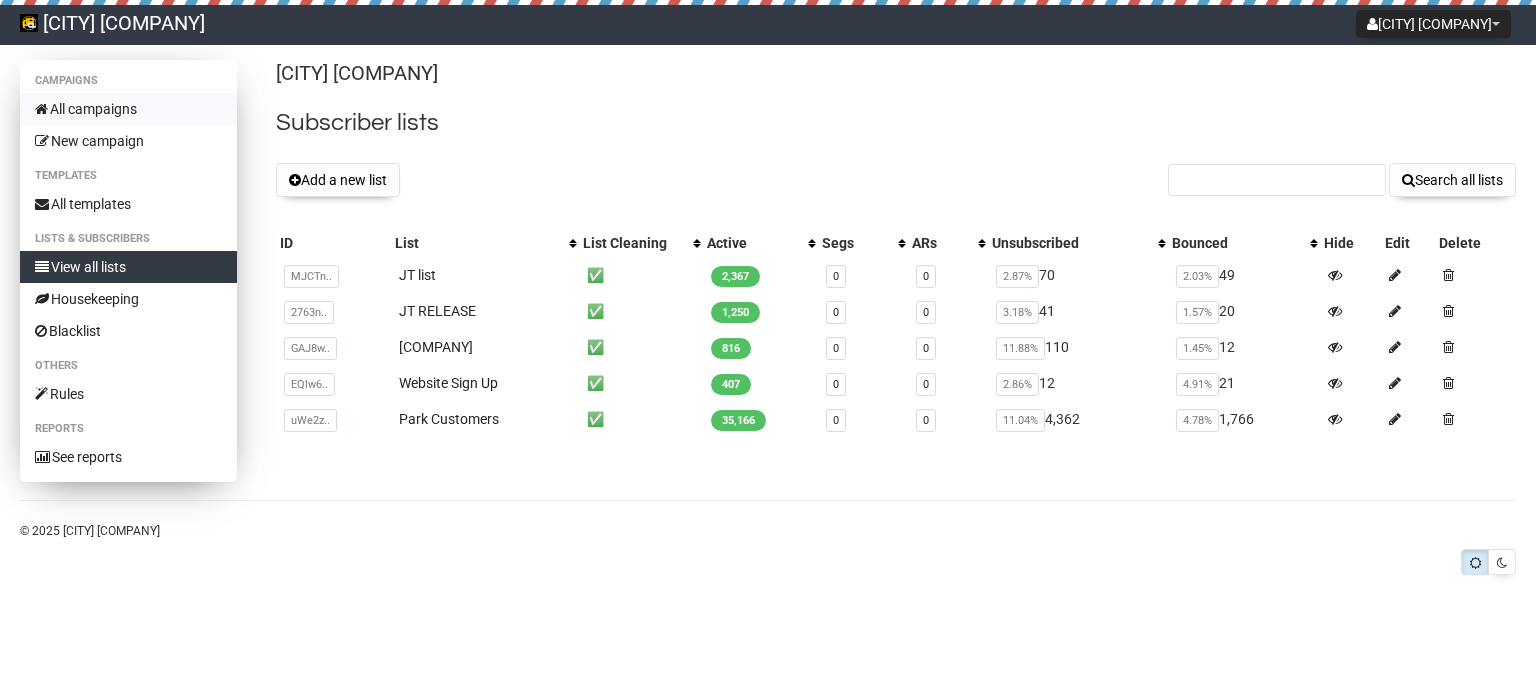 click on "All campaigns" at bounding box center (128, 109) 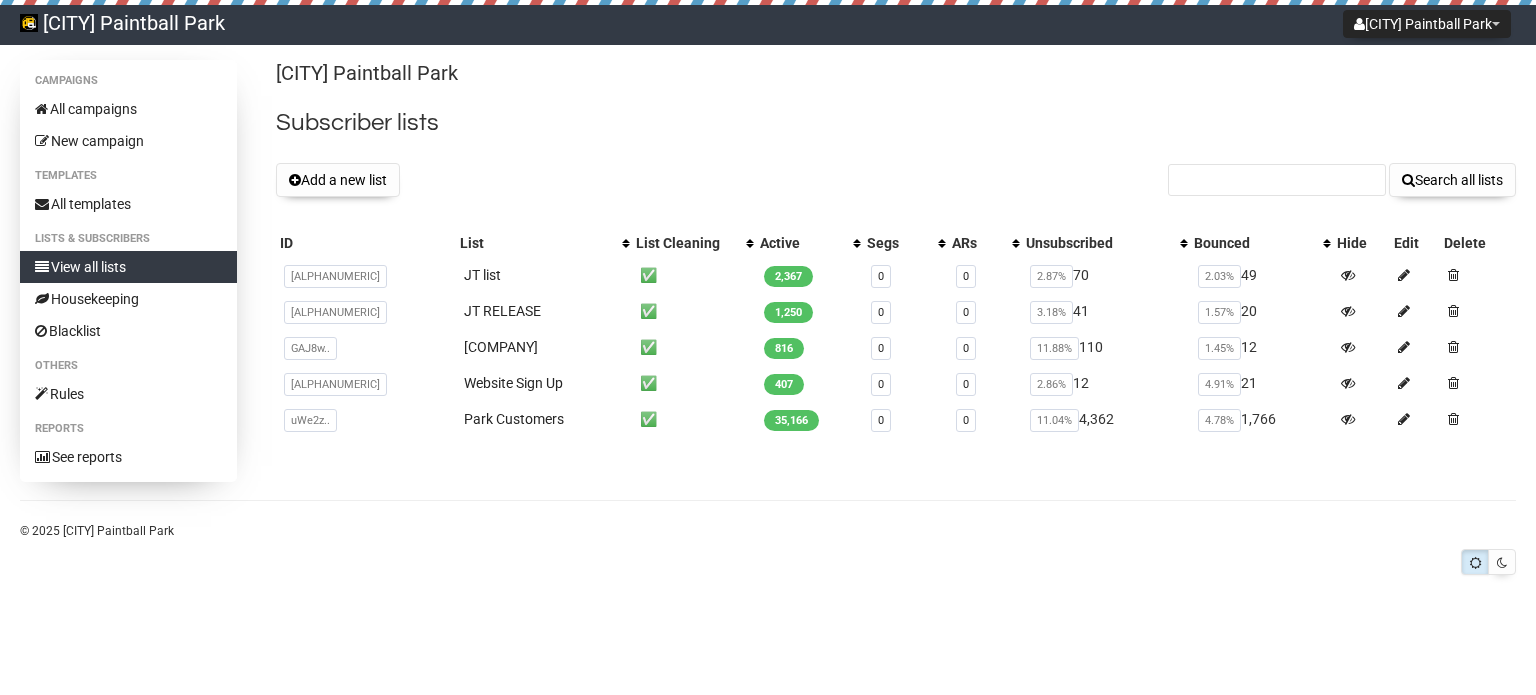 scroll, scrollTop: 0, scrollLeft: 0, axis: both 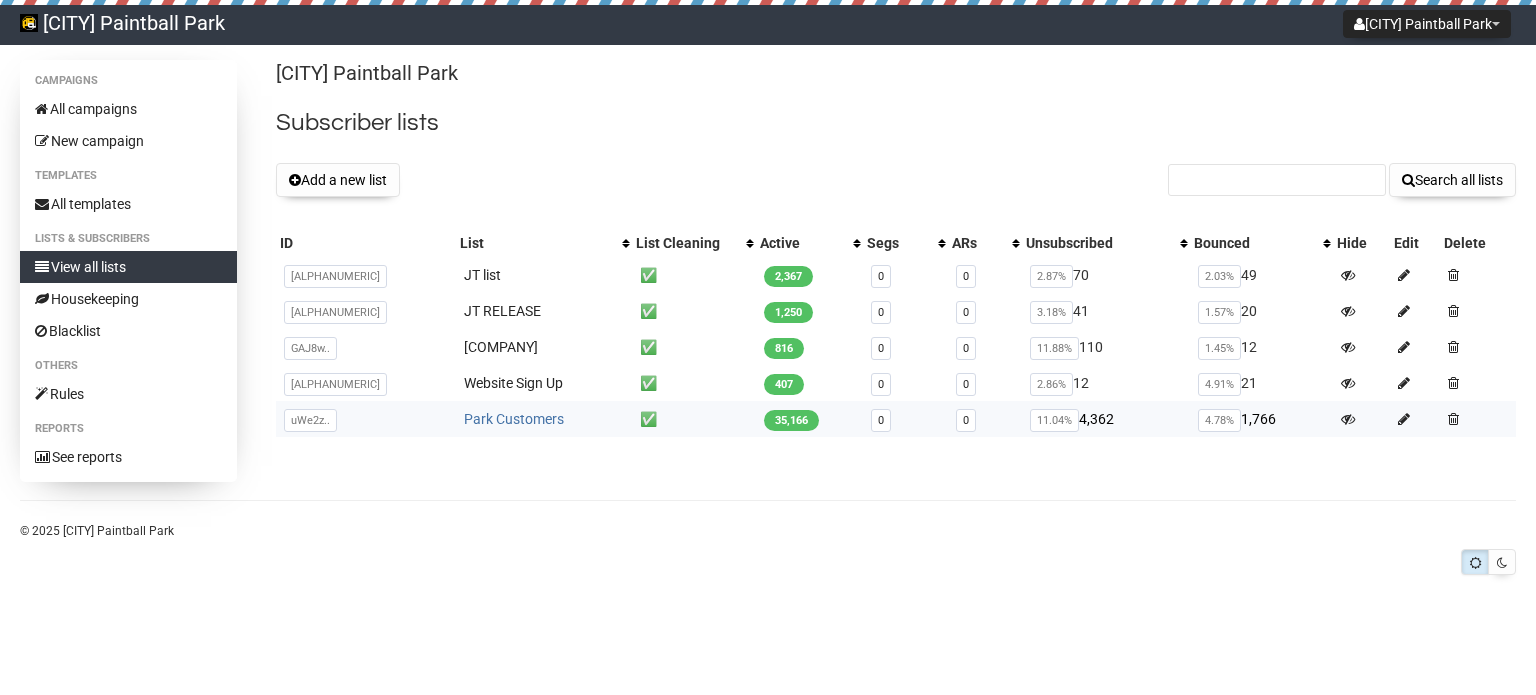 click on "Park Customers" at bounding box center [514, 419] 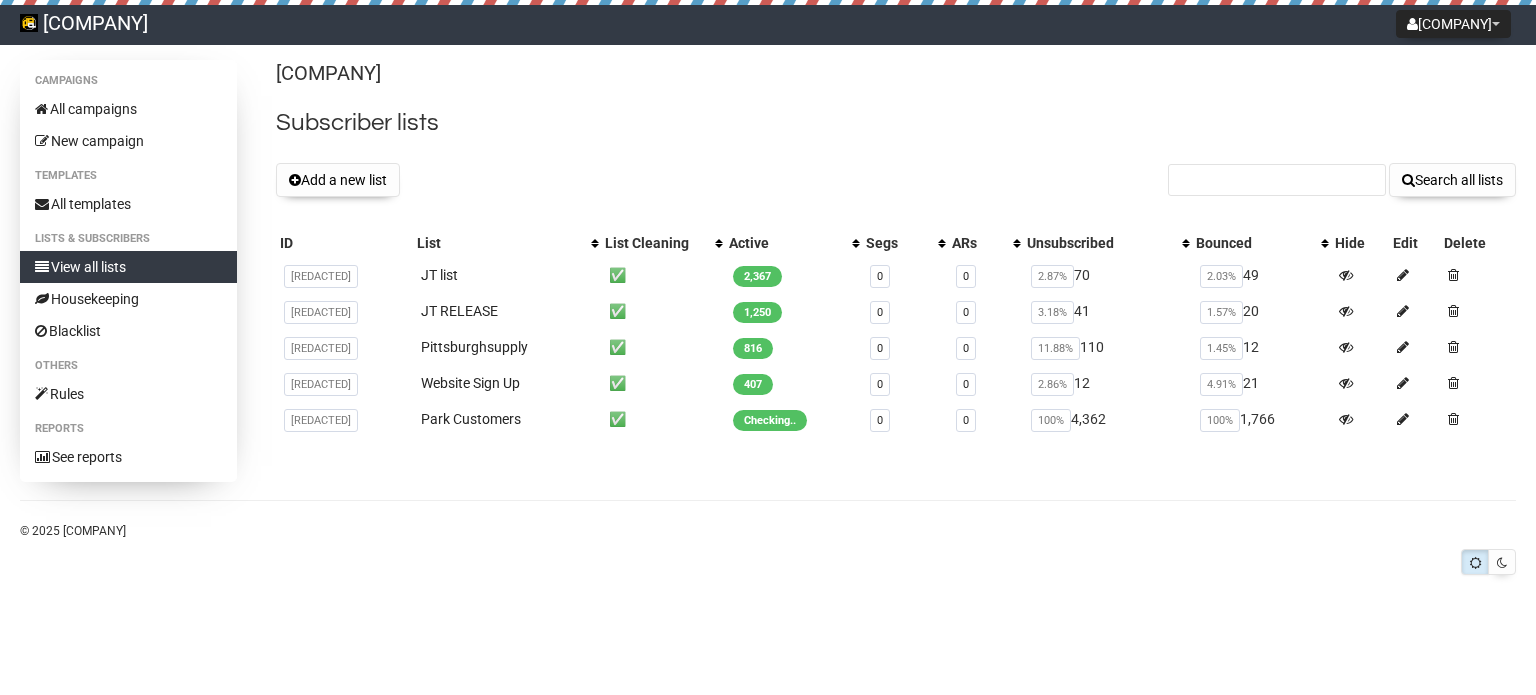 scroll, scrollTop: 0, scrollLeft: 0, axis: both 